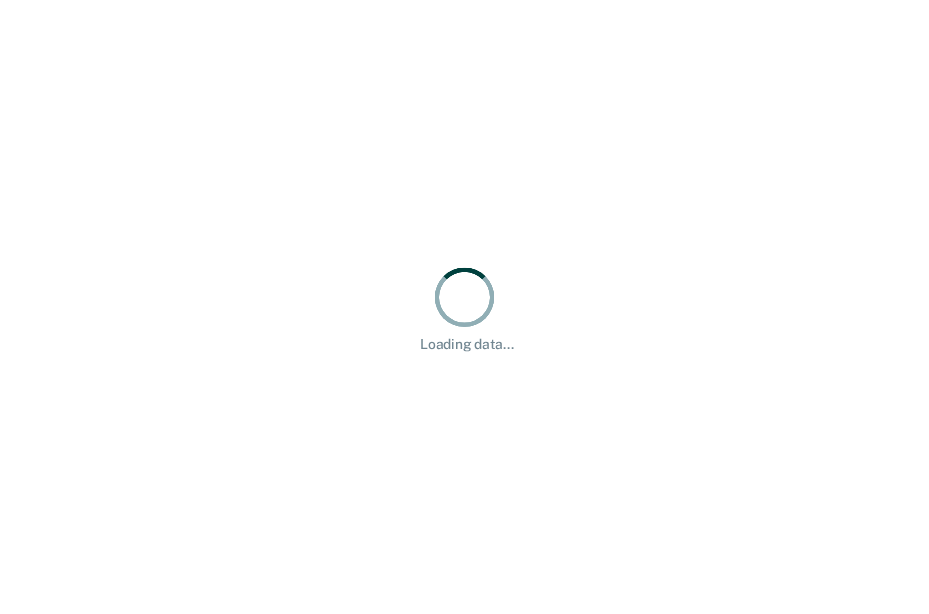 scroll, scrollTop: 0, scrollLeft: 0, axis: both 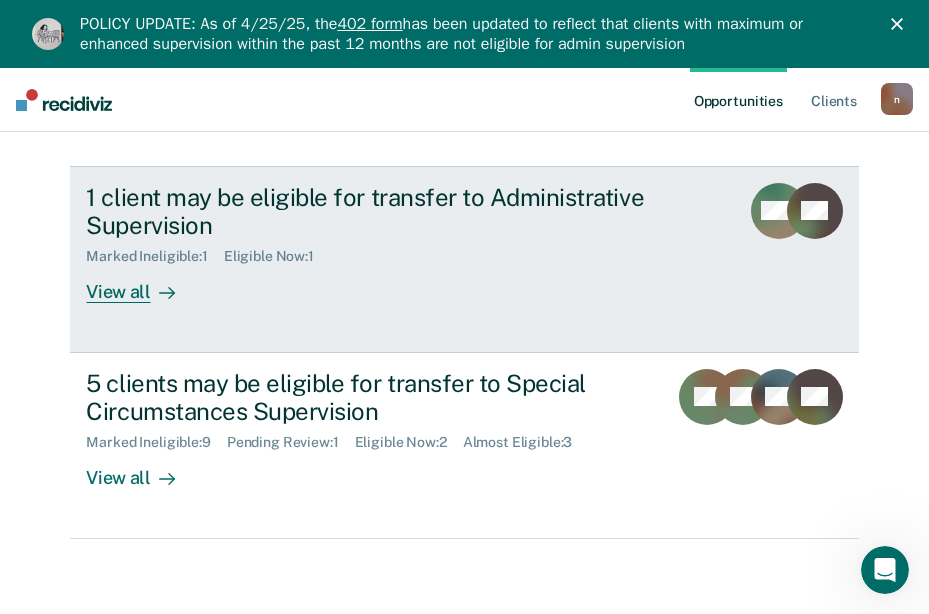 click on "Marked Ineligible :  1 Eligible Now :  1" at bounding box center [404, 252] 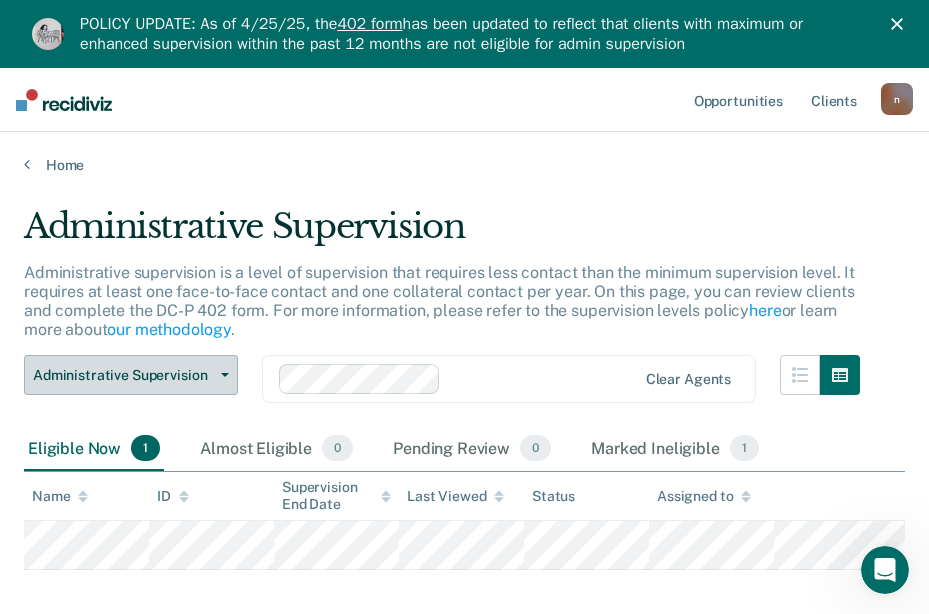 click on "Administrative Supervision" at bounding box center [123, 375] 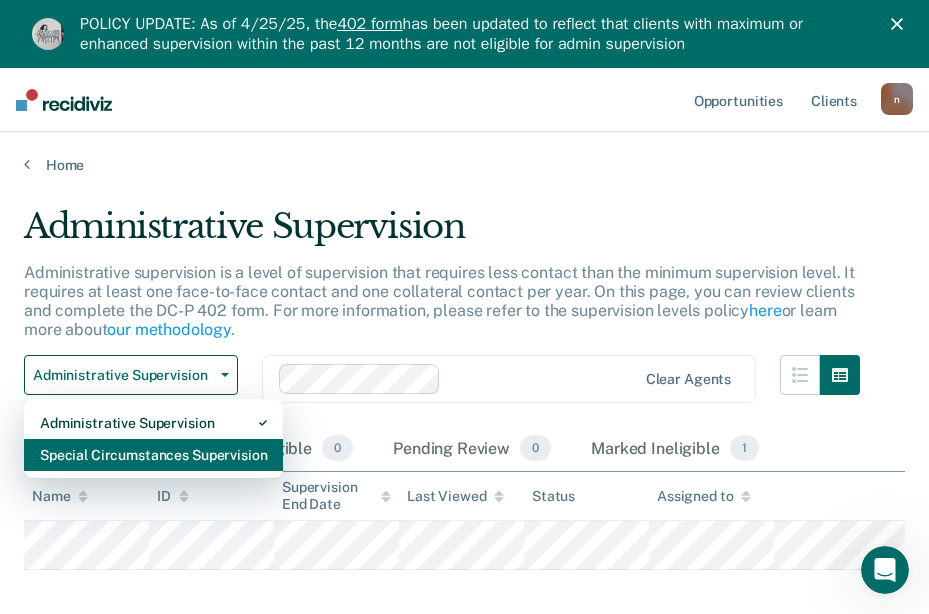 click on "Special Circumstances Supervision" at bounding box center (153, 455) 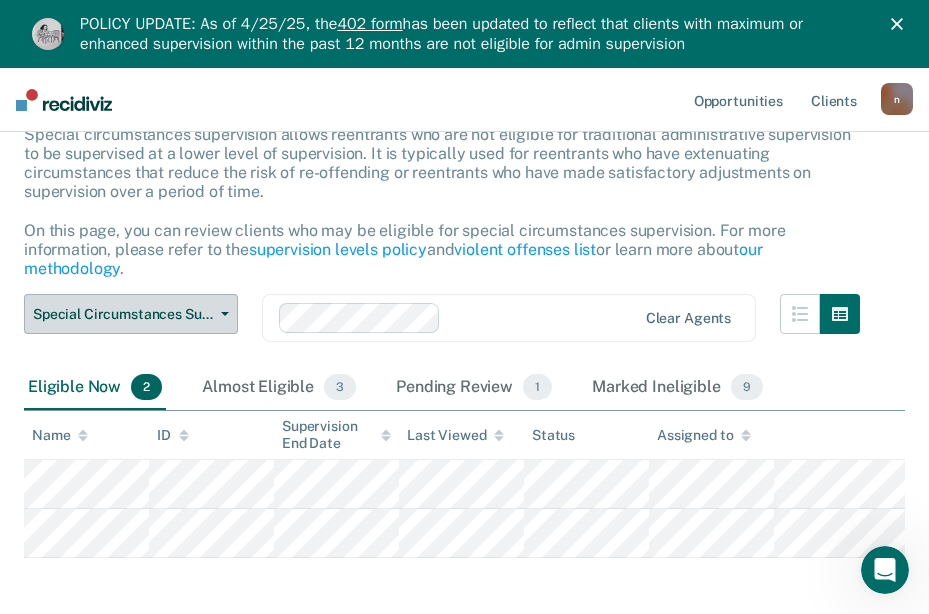 scroll, scrollTop: 200, scrollLeft: 0, axis: vertical 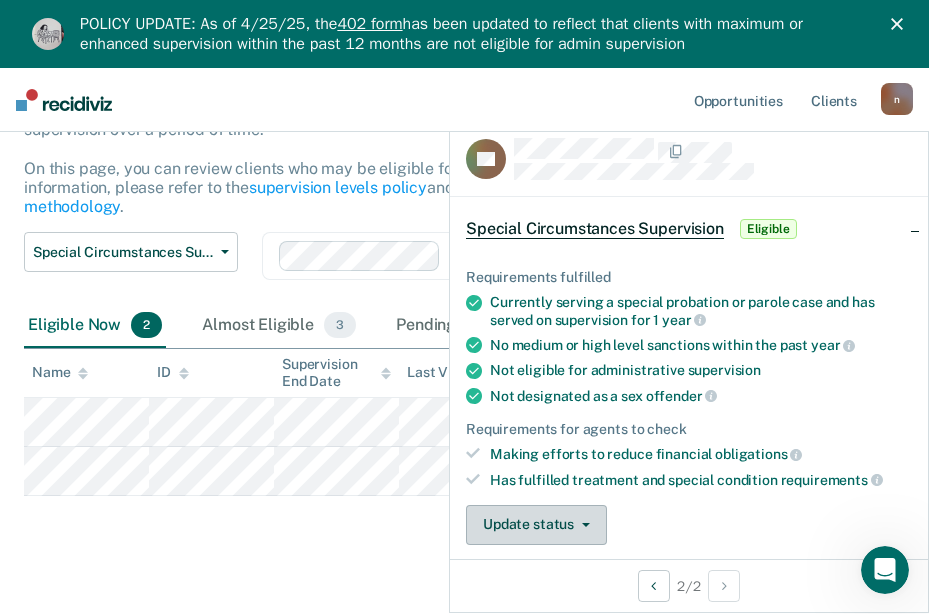 click on "Update status" at bounding box center (536, 525) 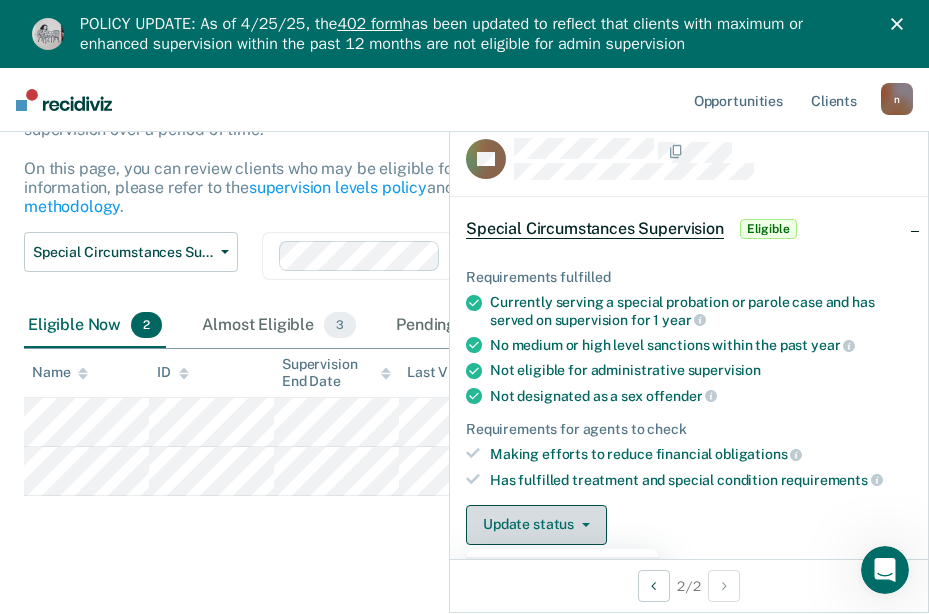 scroll, scrollTop: 27, scrollLeft: 0, axis: vertical 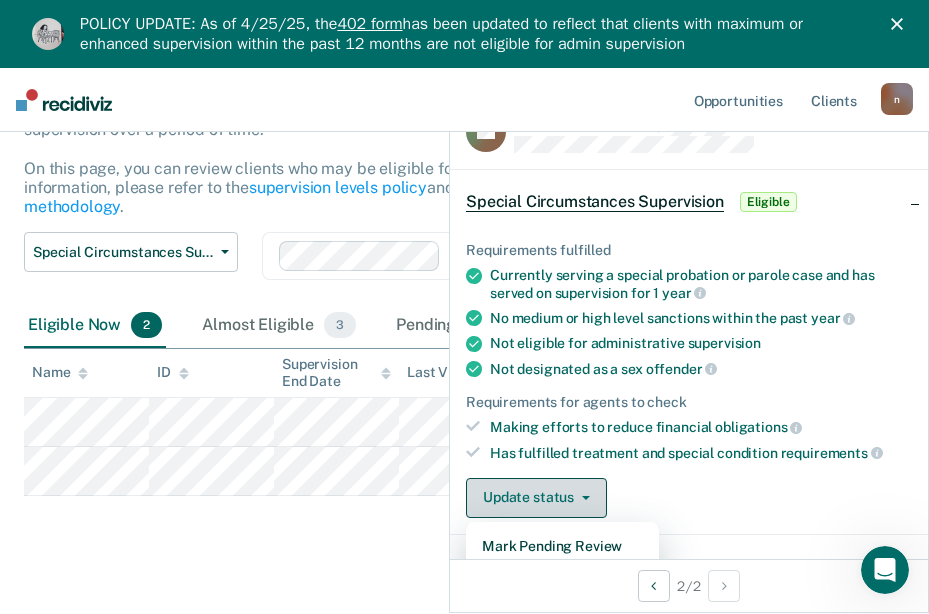 click on "Update status" at bounding box center (536, 498) 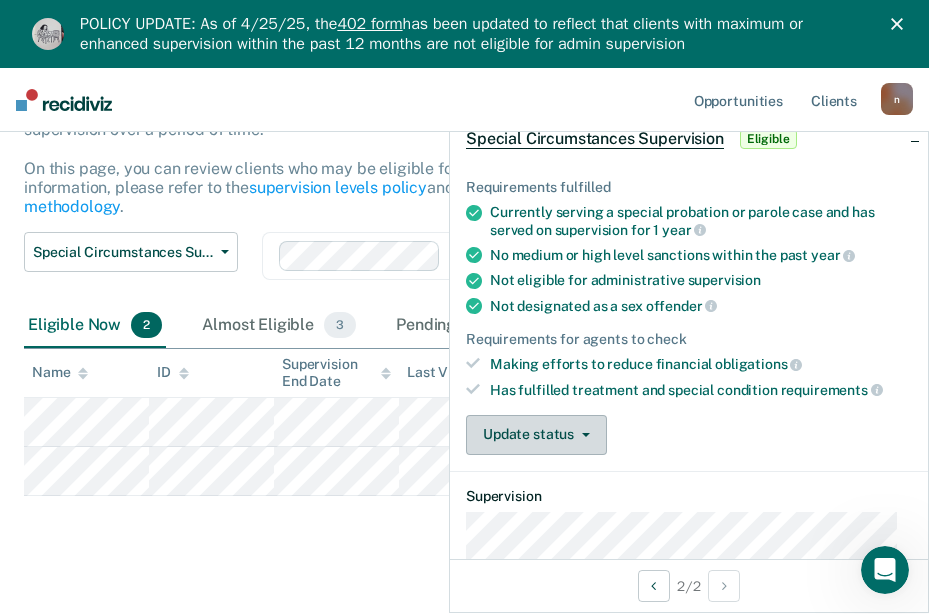 scroll, scrollTop: 127, scrollLeft: 0, axis: vertical 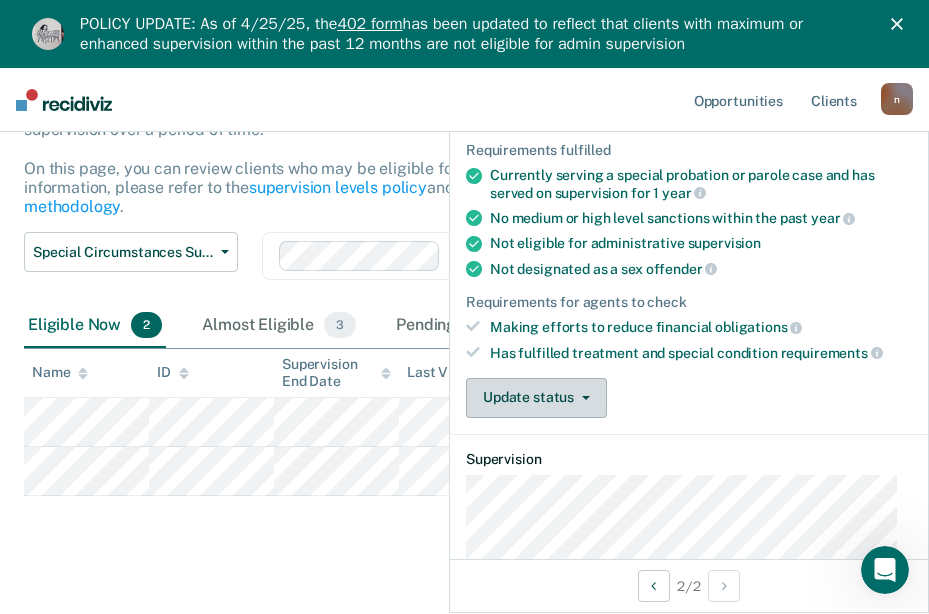 click on "Update status" at bounding box center [536, 398] 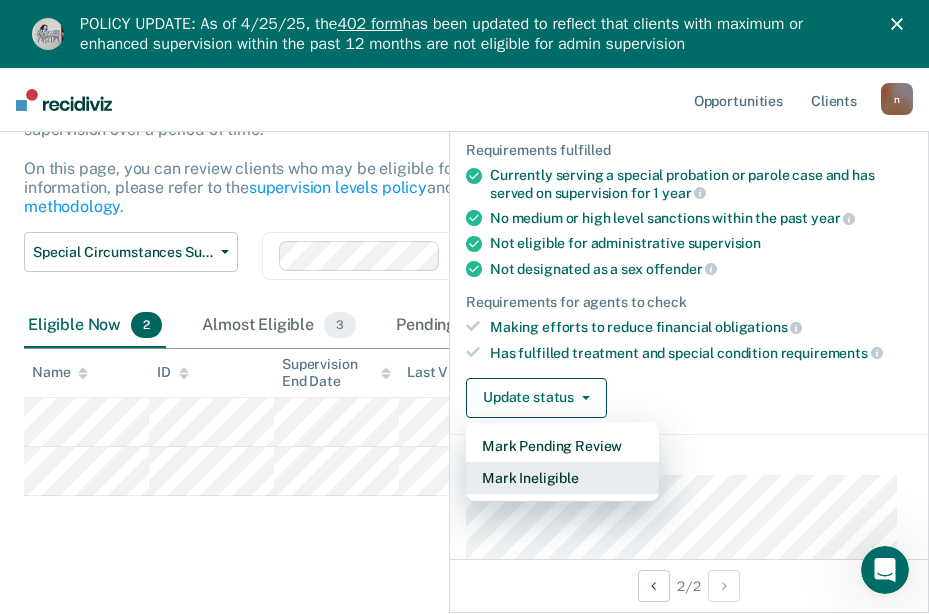 click on "Mark Ineligible" at bounding box center [562, 478] 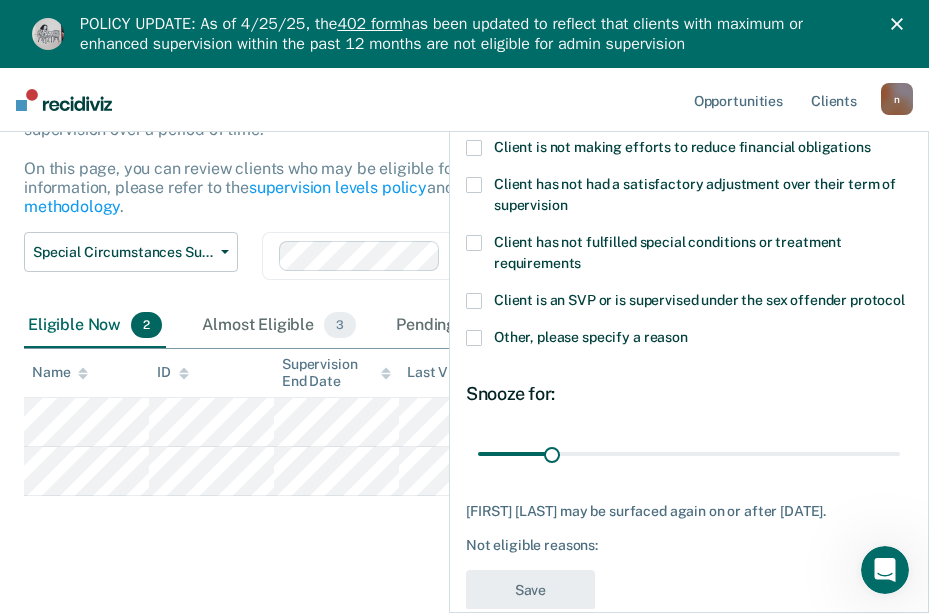 click at bounding box center (474, 148) 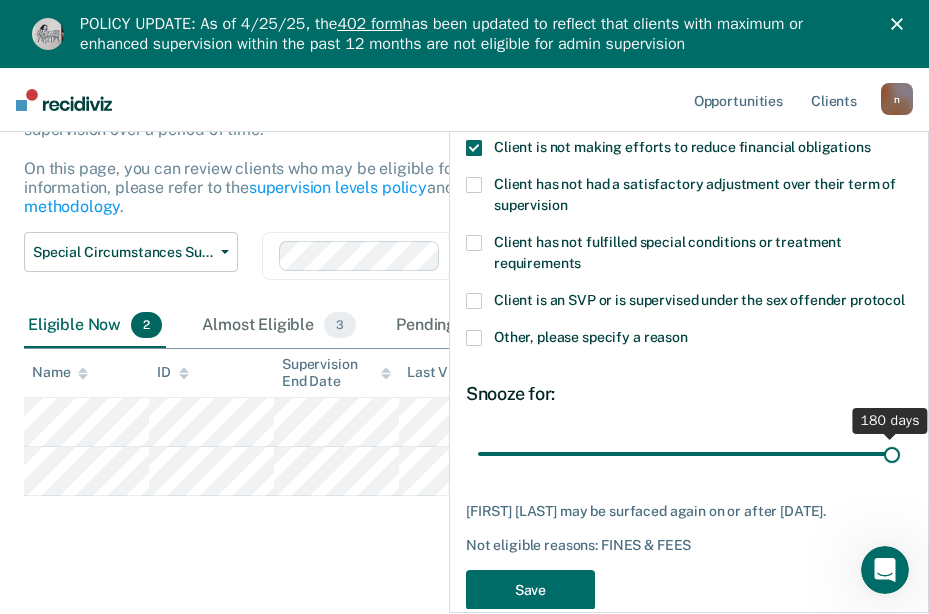 drag, startPoint x: 548, startPoint y: 473, endPoint x: 1279, endPoint y: 478, distance: 731.0171 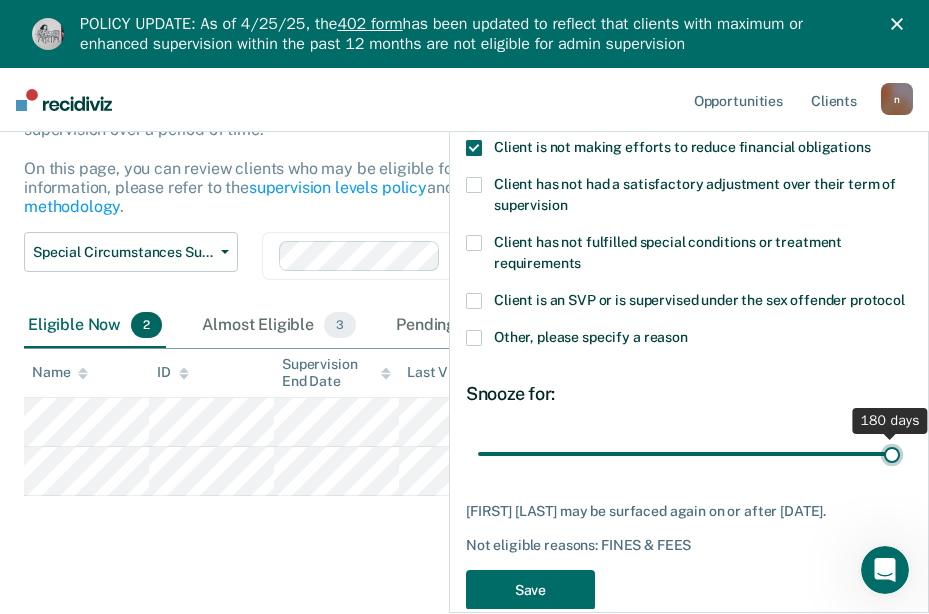 click at bounding box center (689, 453) 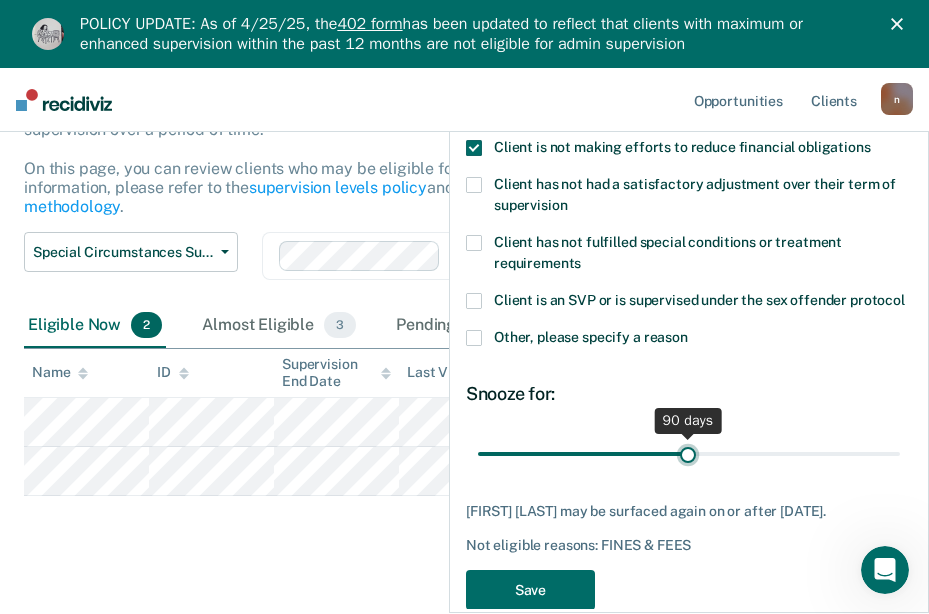 drag, startPoint x: 879, startPoint y: 470, endPoint x: 680, endPoint y: 483, distance: 199.42416 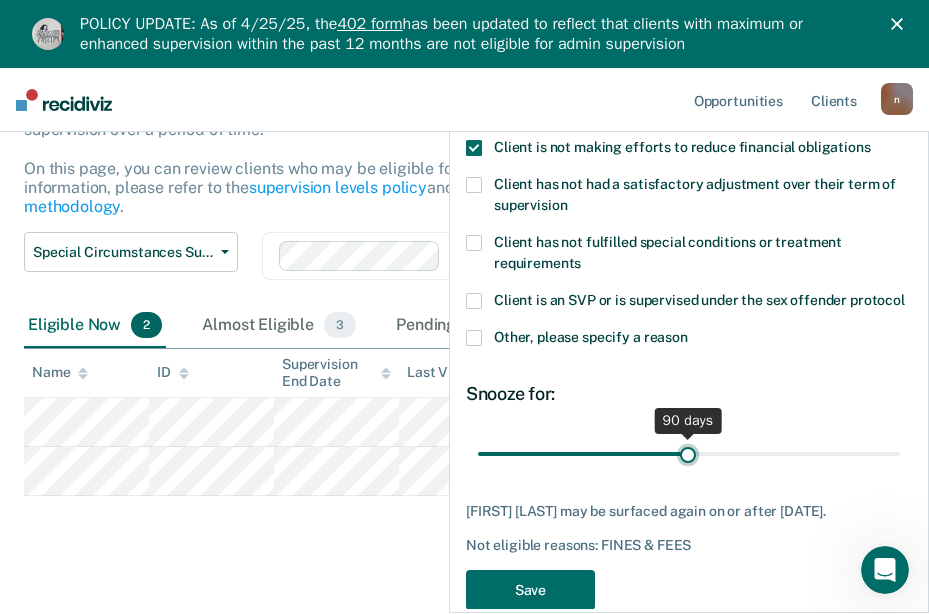 type on "90" 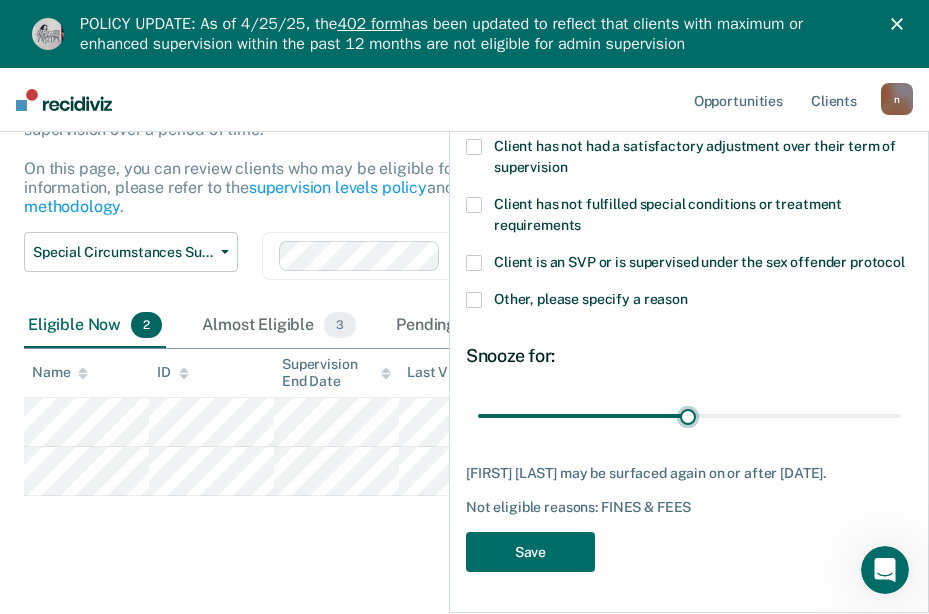 scroll, scrollTop: 200, scrollLeft: 0, axis: vertical 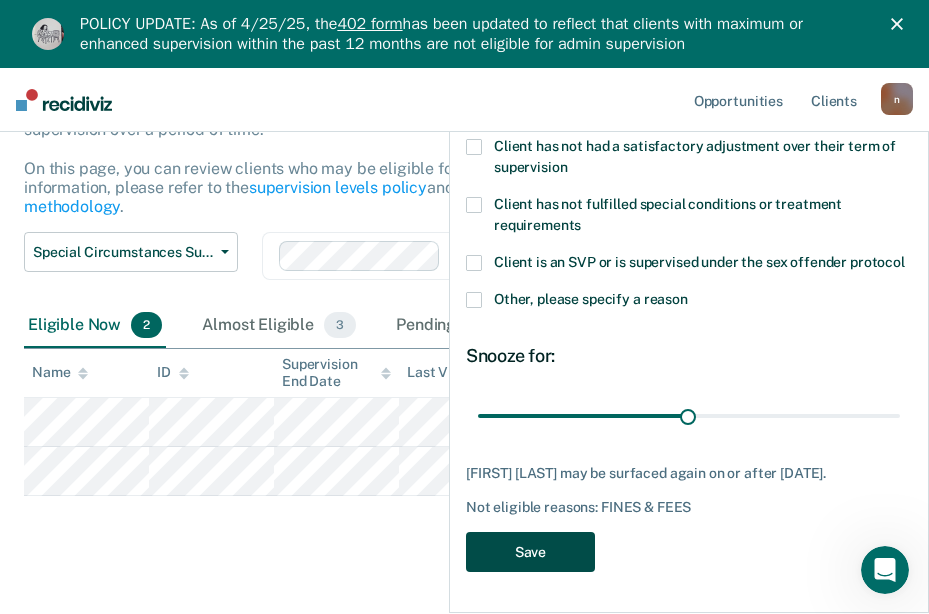 click on "Save" at bounding box center (530, 552) 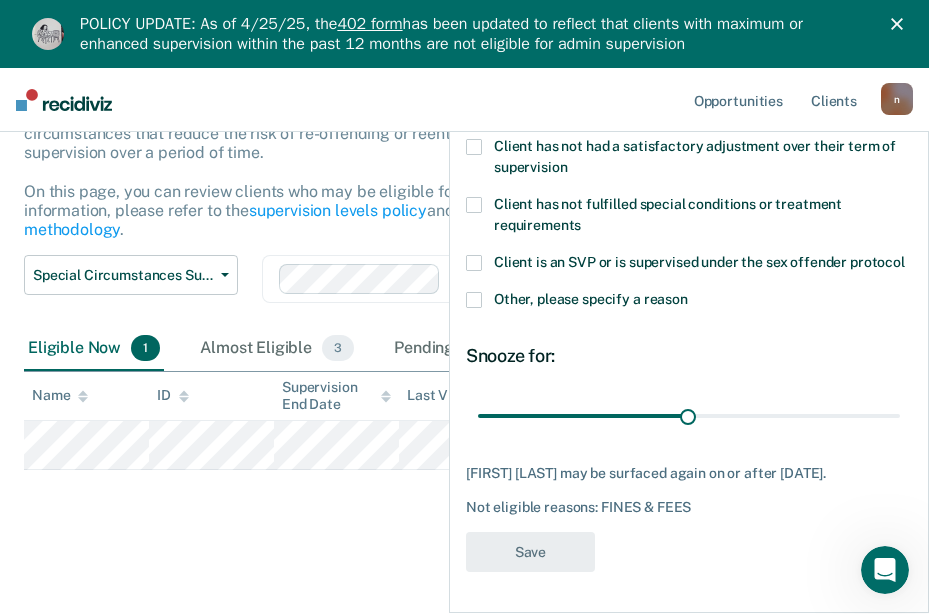 scroll, scrollTop: 168, scrollLeft: 0, axis: vertical 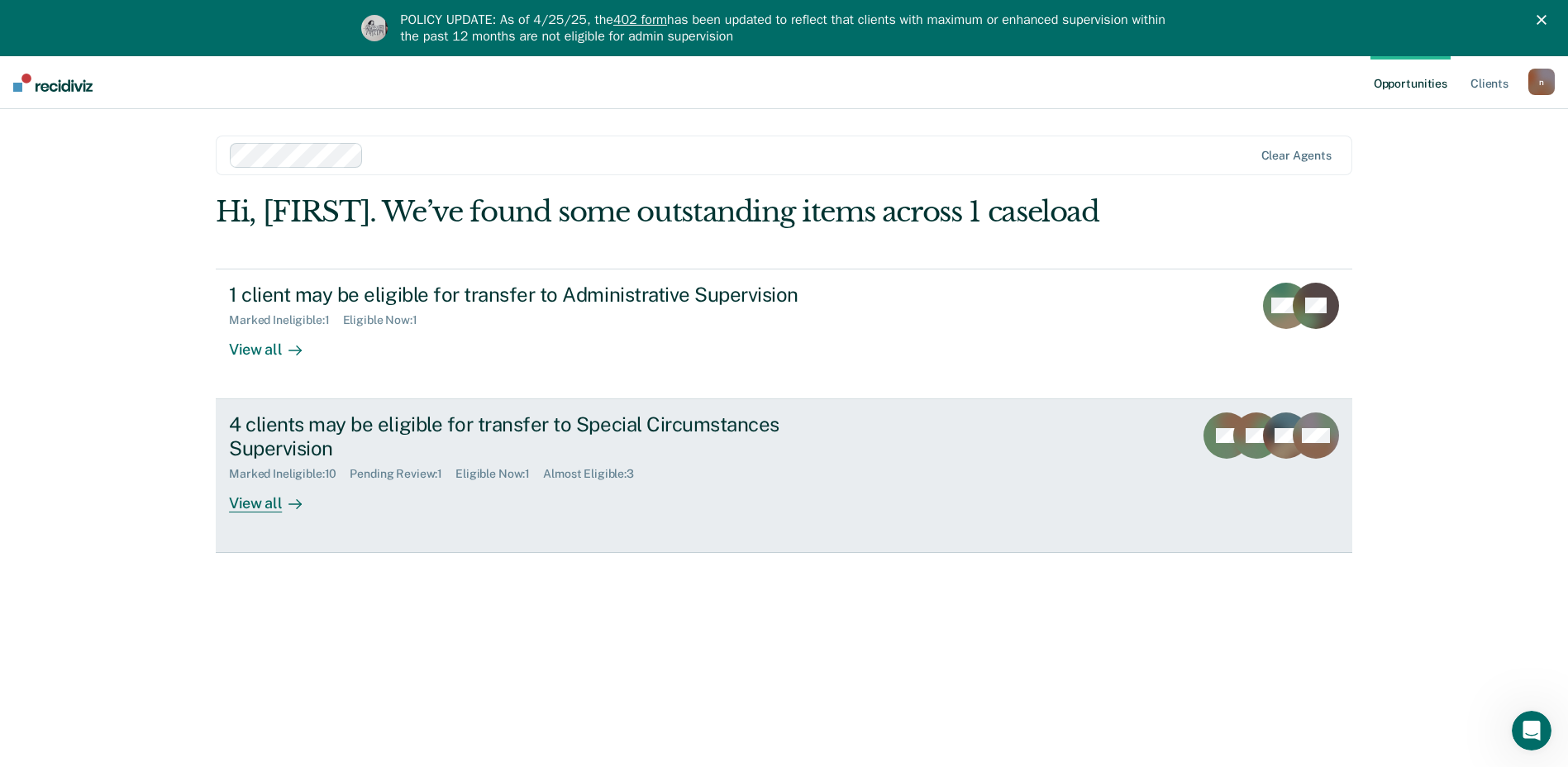 click on "4 clients may be eligible for transfer to Special Circumstances Supervision Marked Ineligible :  10 Pending Review :  1 Eligible Now :  1 Almost Eligible :  3 View all" at bounding box center [539, 462] 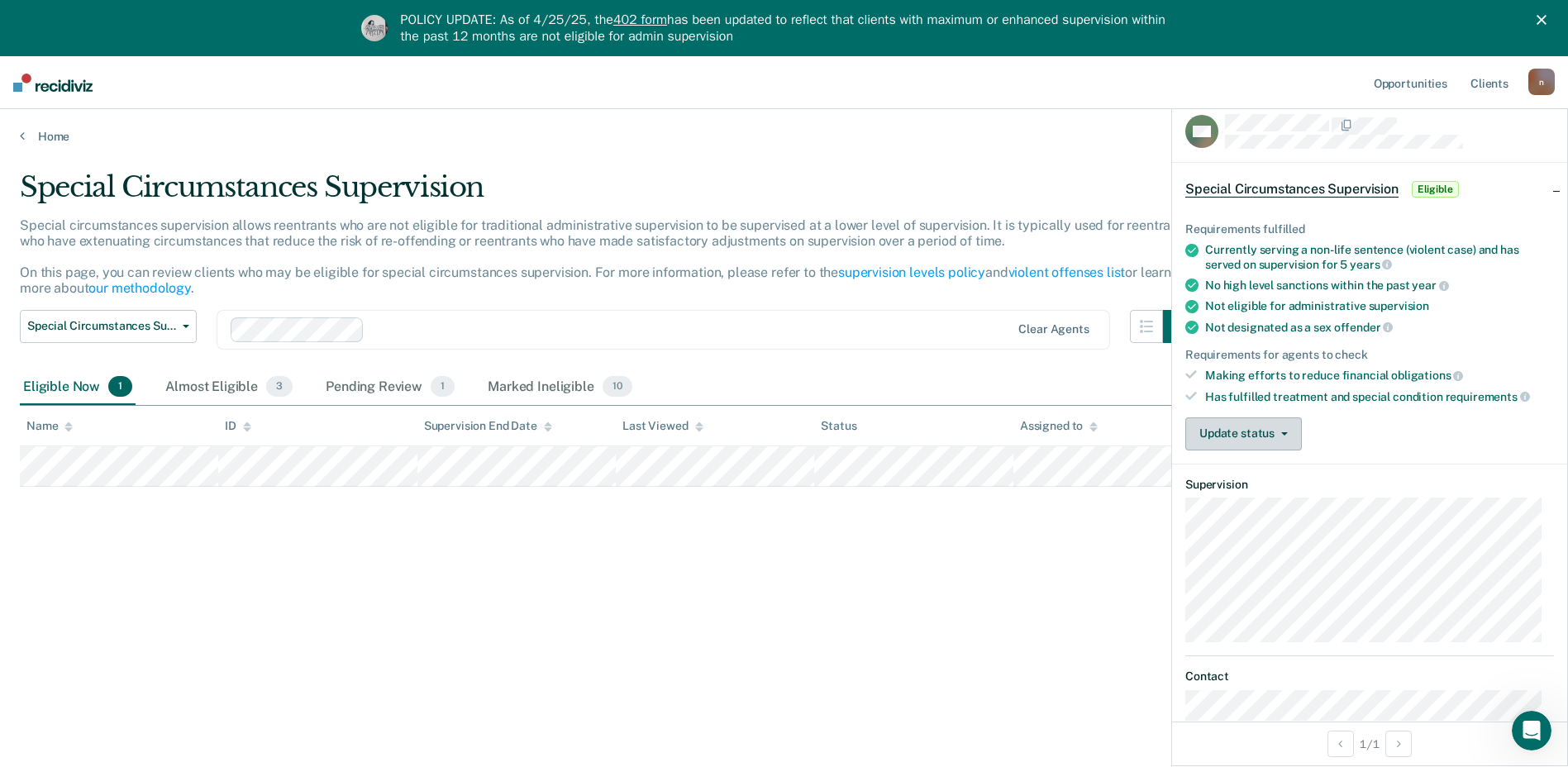 click at bounding box center (1281, 434) 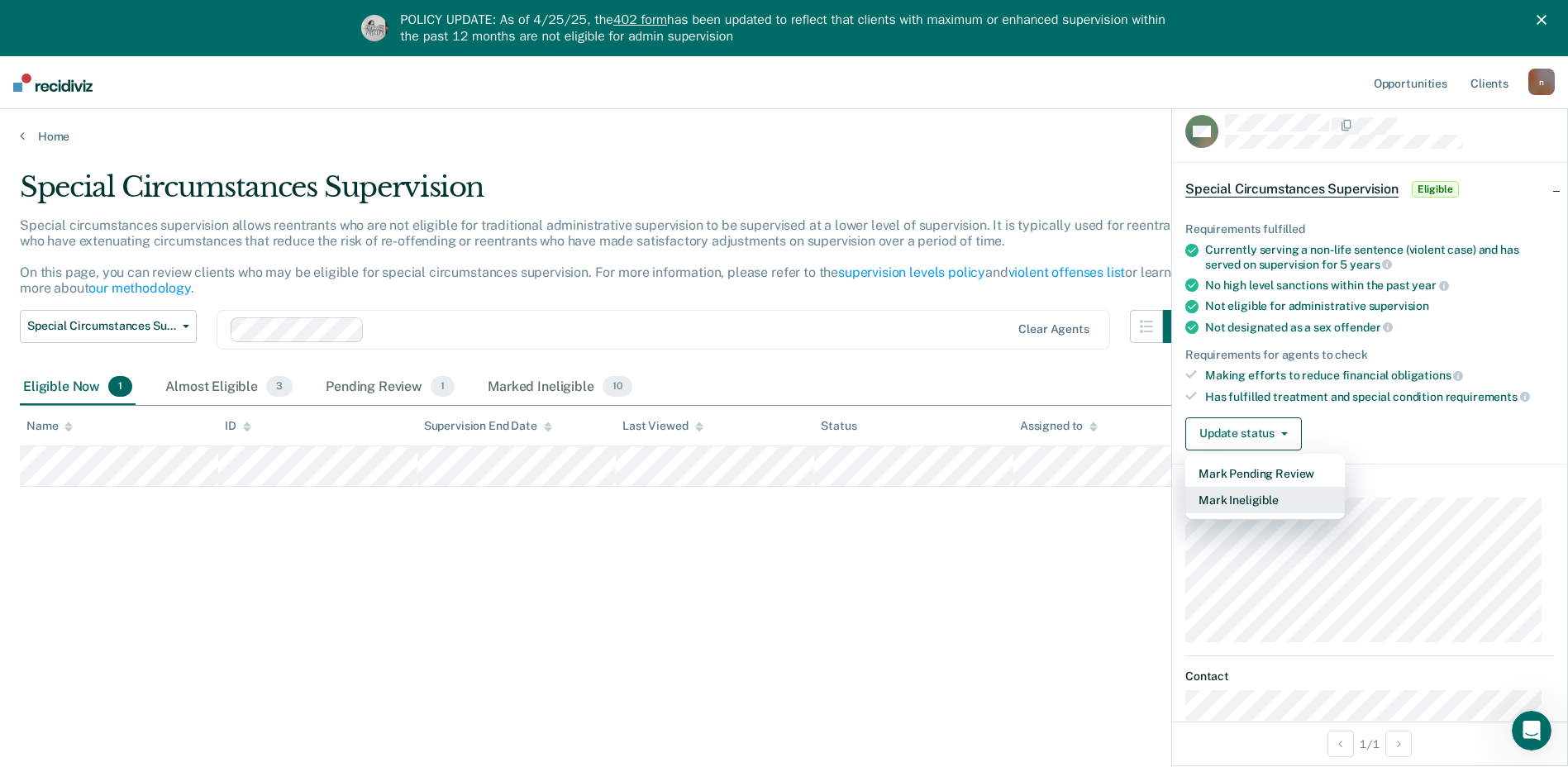 click on "Mark Ineligible" at bounding box center [1265, 500] 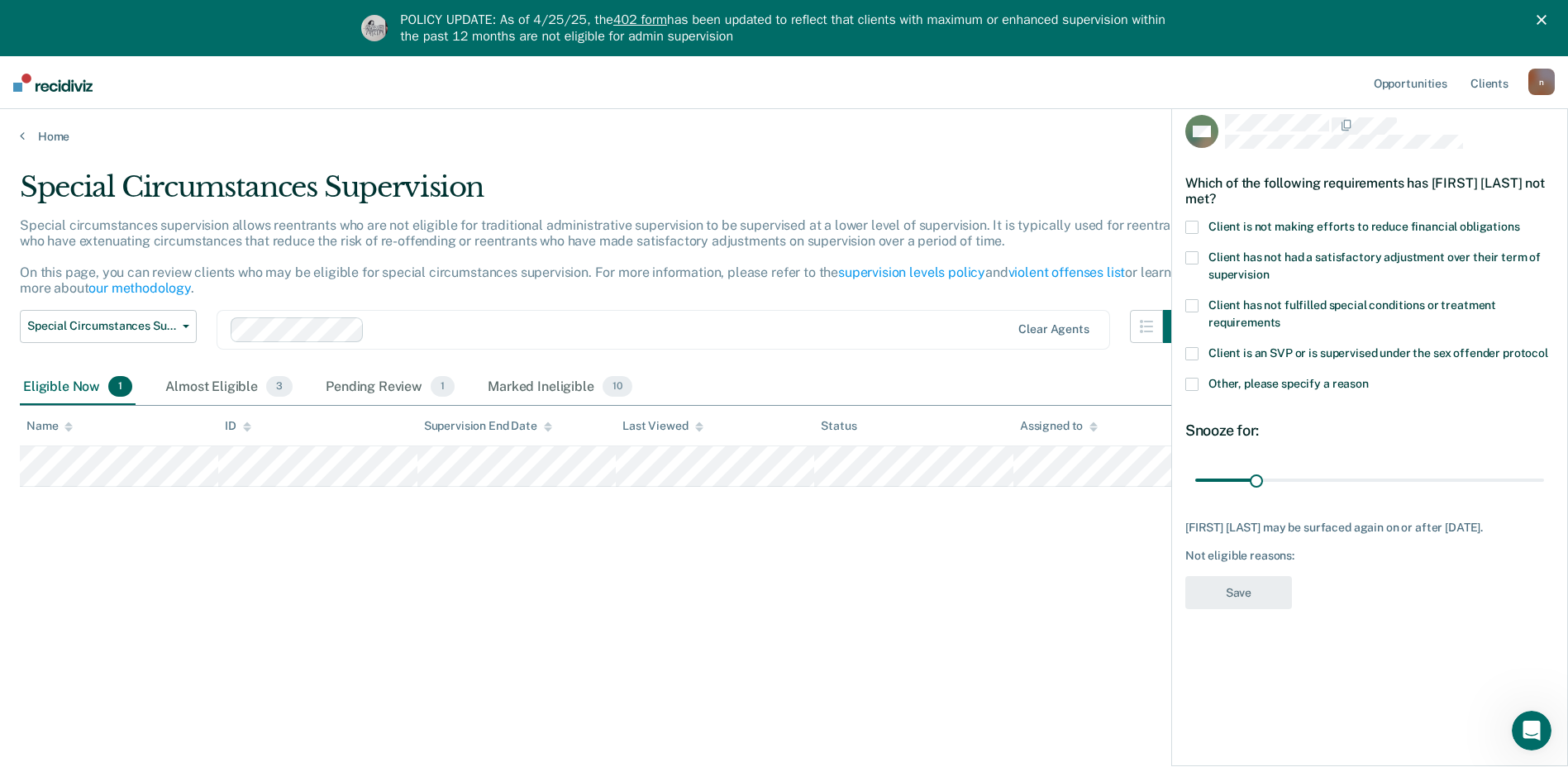 click at bounding box center [1192, 227] 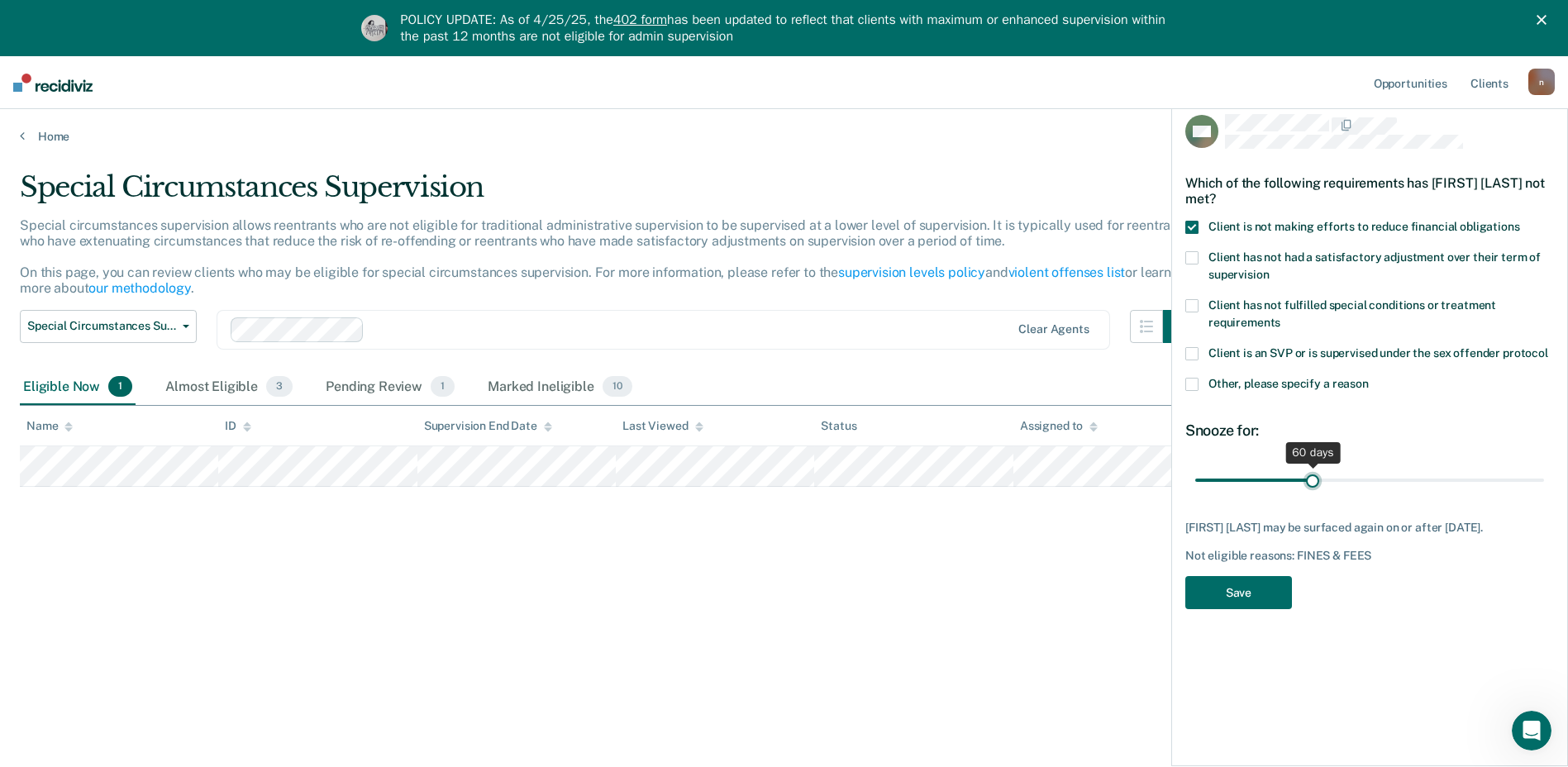 drag, startPoint x: 1253, startPoint y: 479, endPoint x: 1313, endPoint y: 484, distance: 60.208 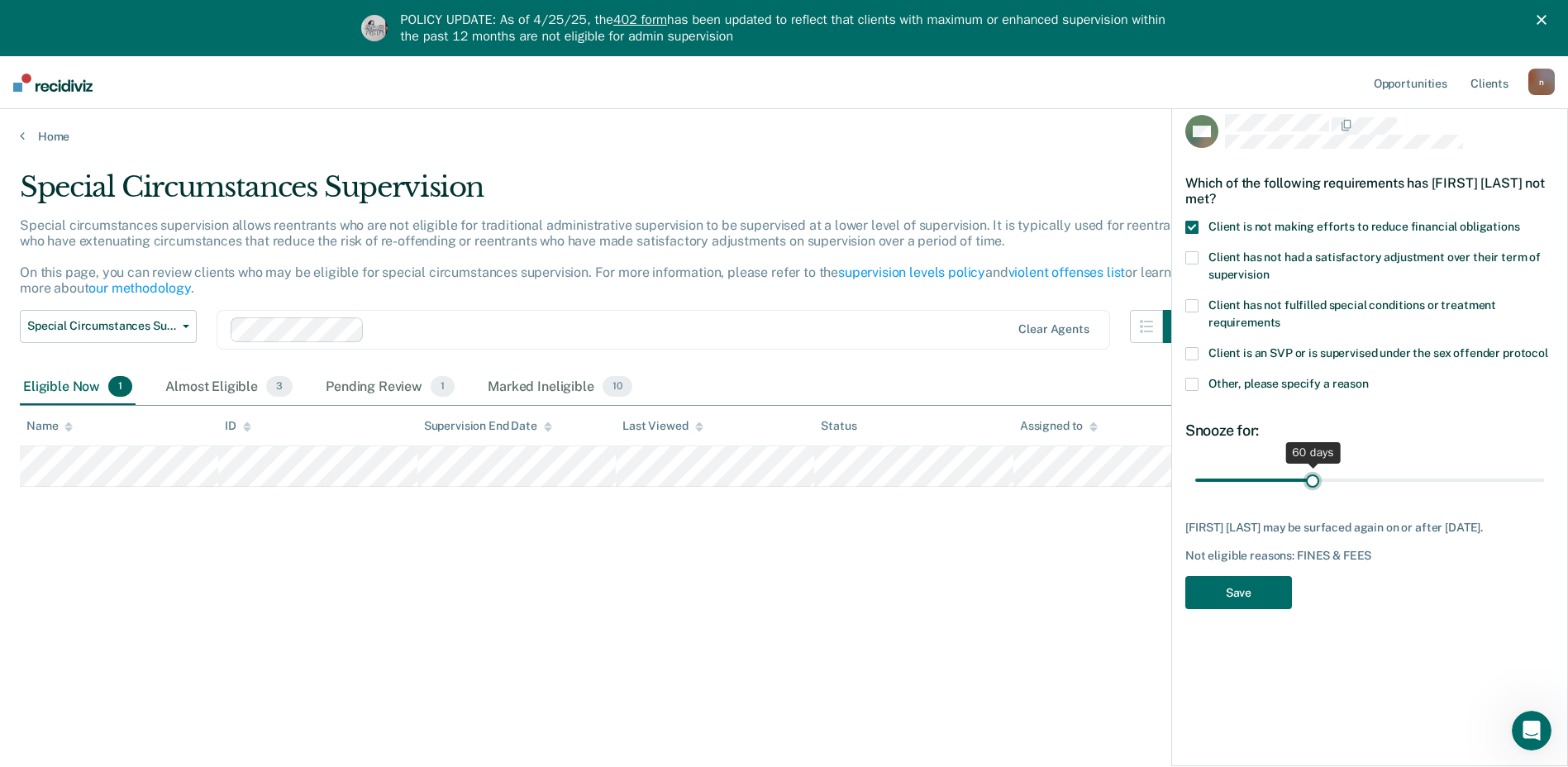 type on "60" 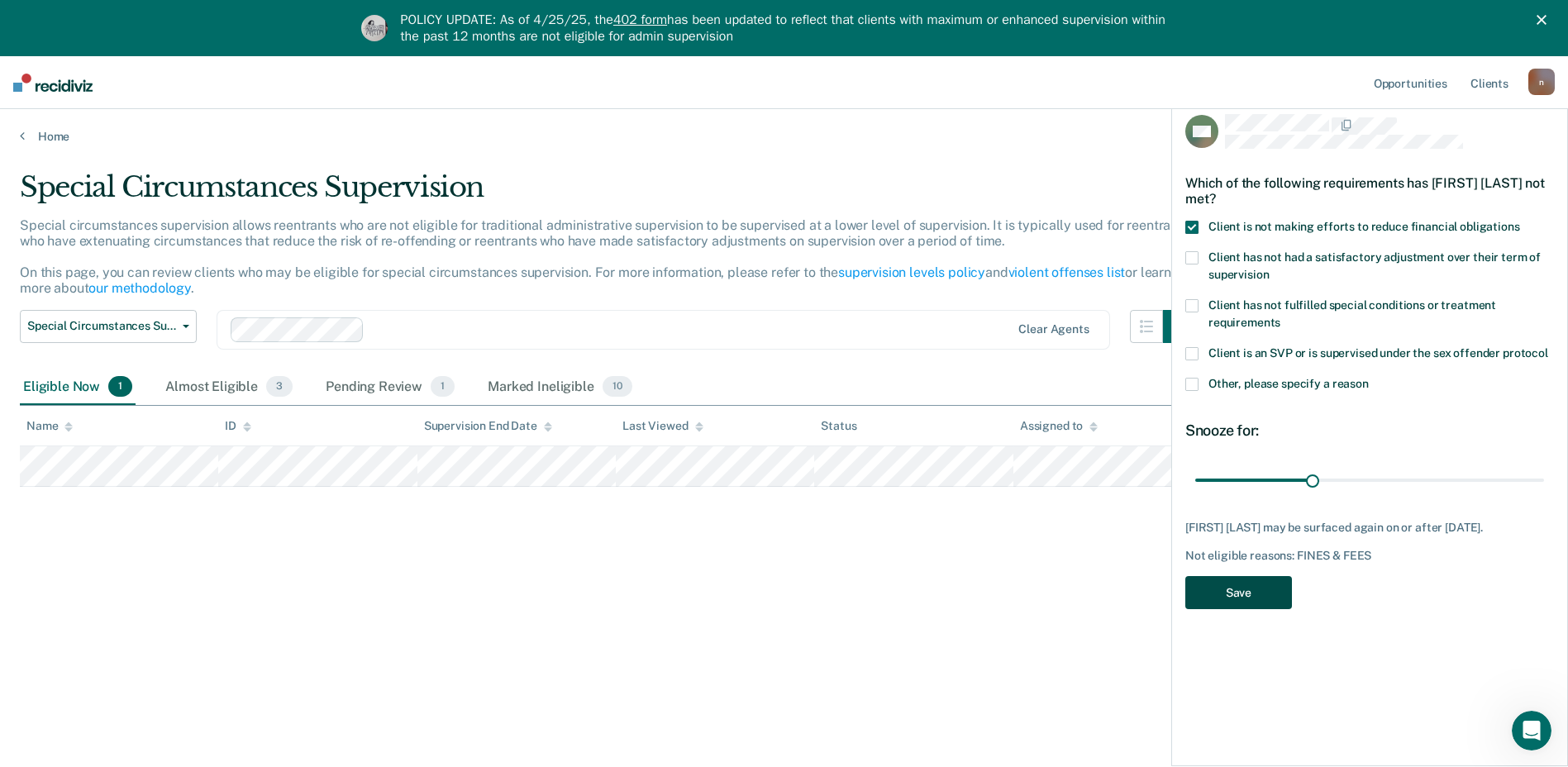 click on "Save" at bounding box center (1238, 593) 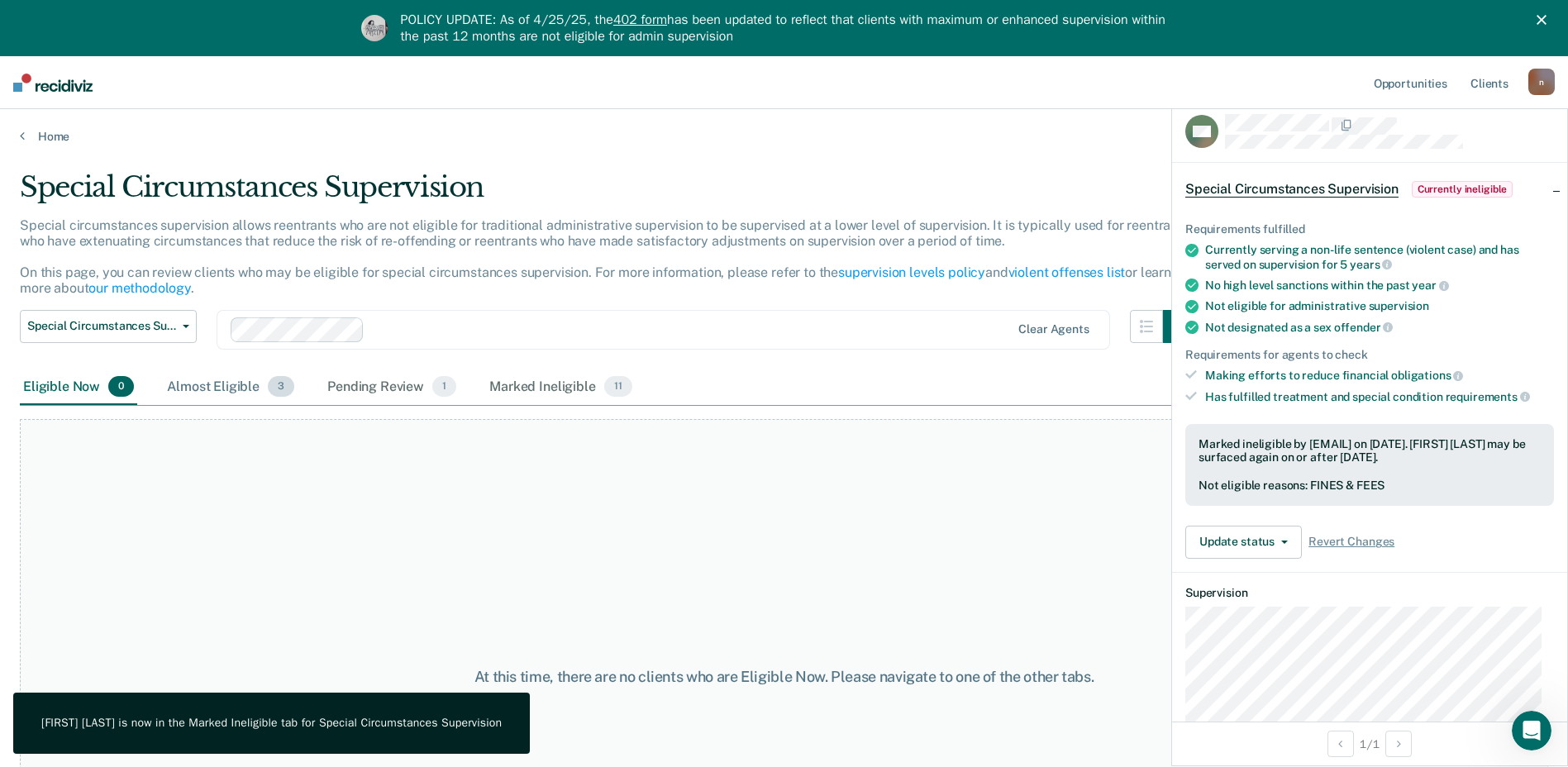 click on "Almost Eligible 3" at bounding box center [231, 388] 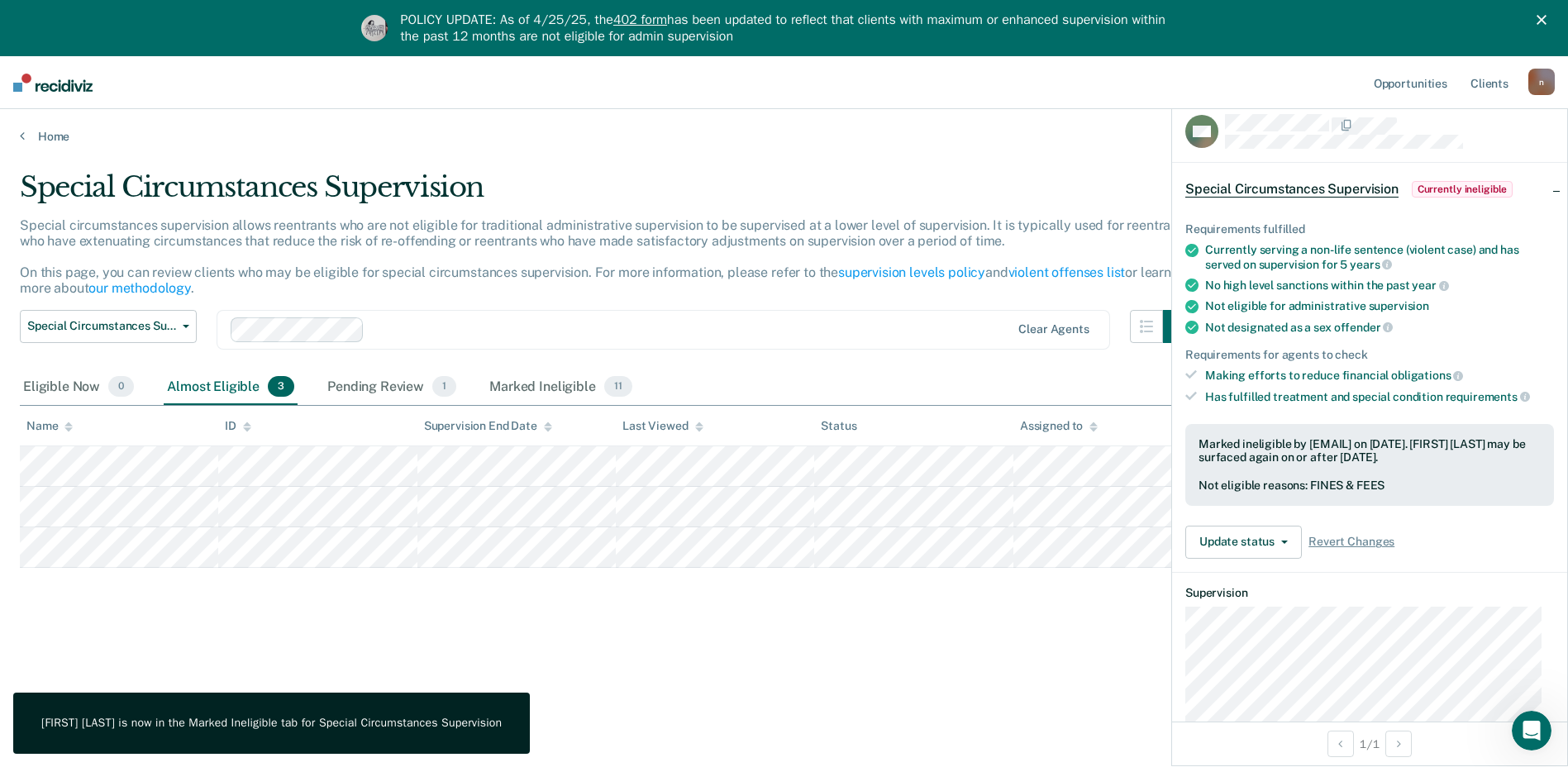 drag, startPoint x: 267, startPoint y: 183, endPoint x: 336, endPoint y: 71, distance: 131.54847 